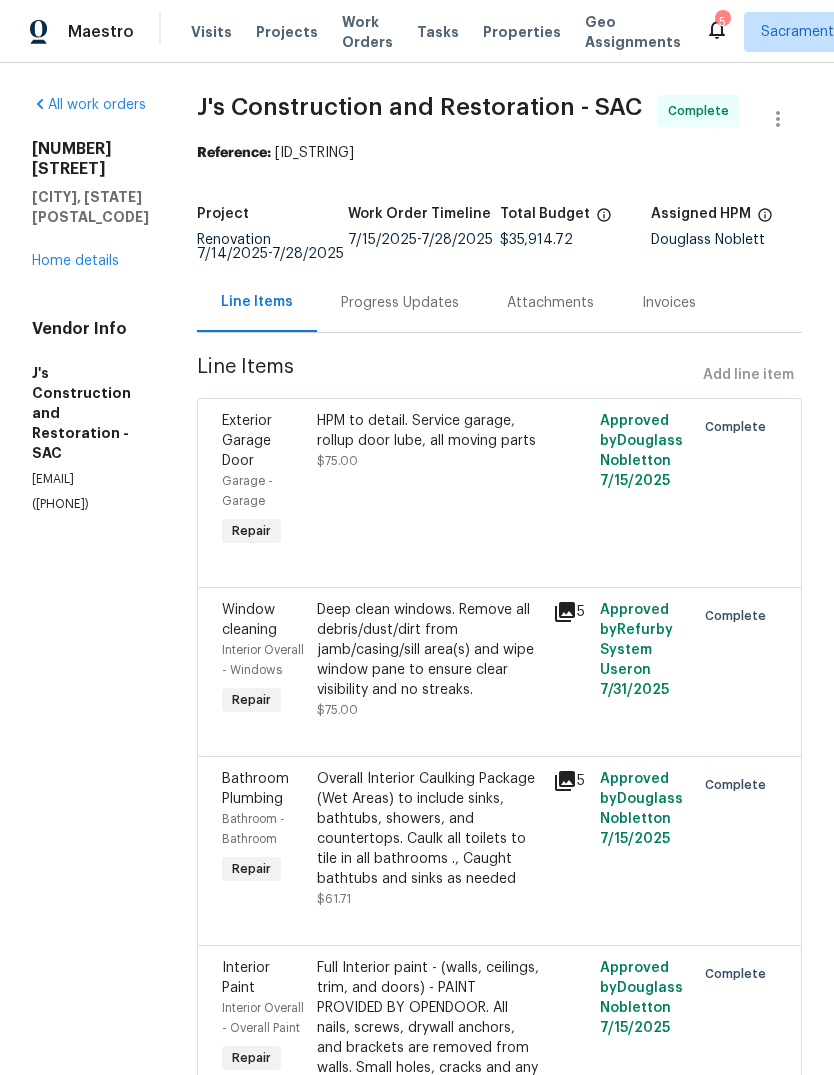 scroll, scrollTop: 75, scrollLeft: 0, axis: vertical 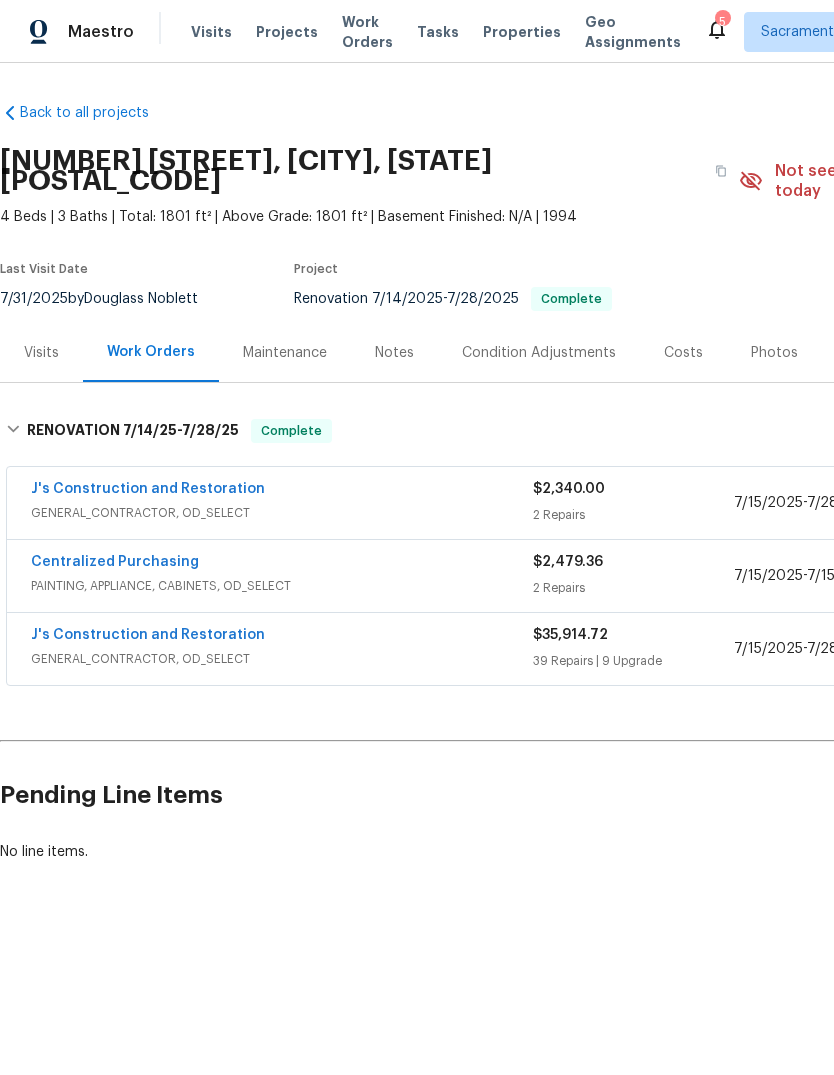 click 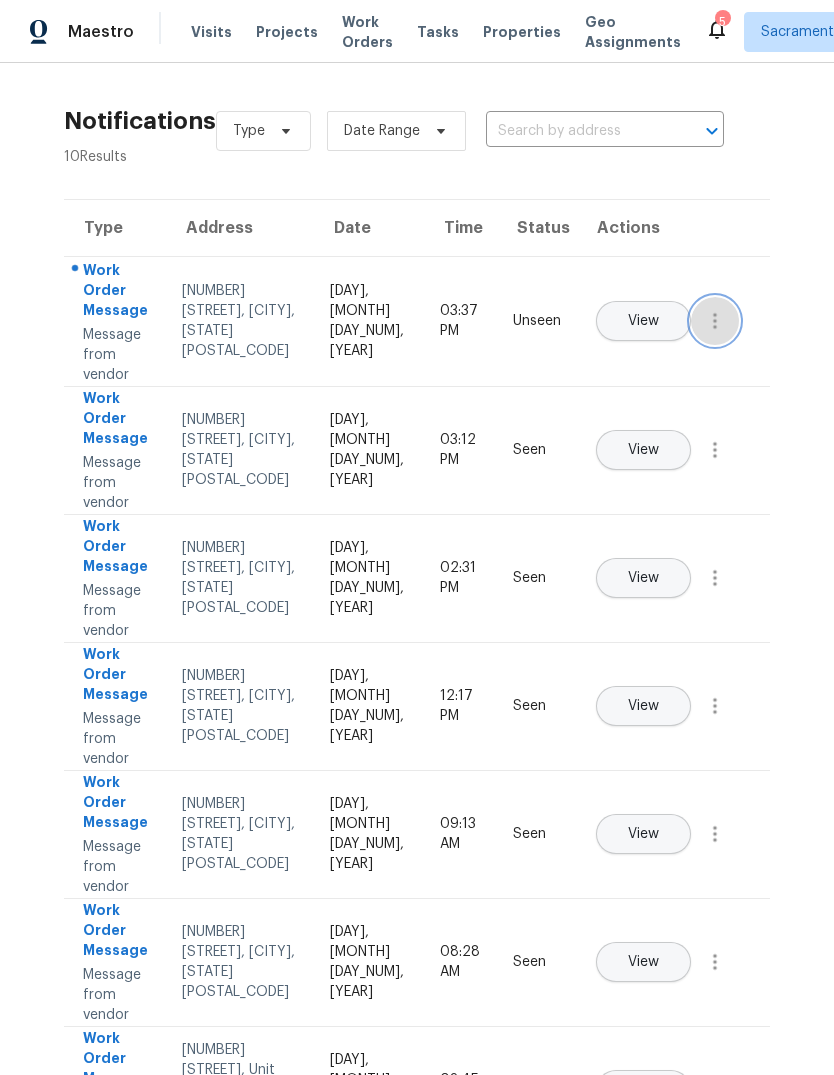 click 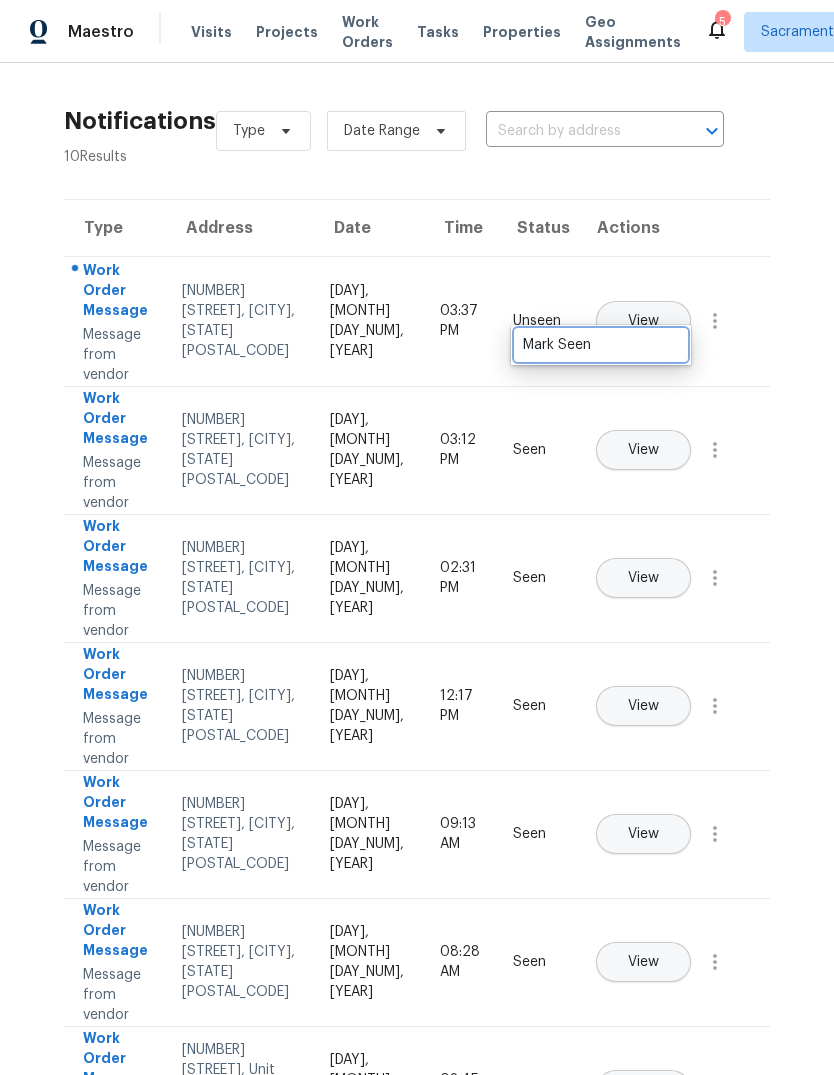 click on "Mark Seen" at bounding box center [601, 345] 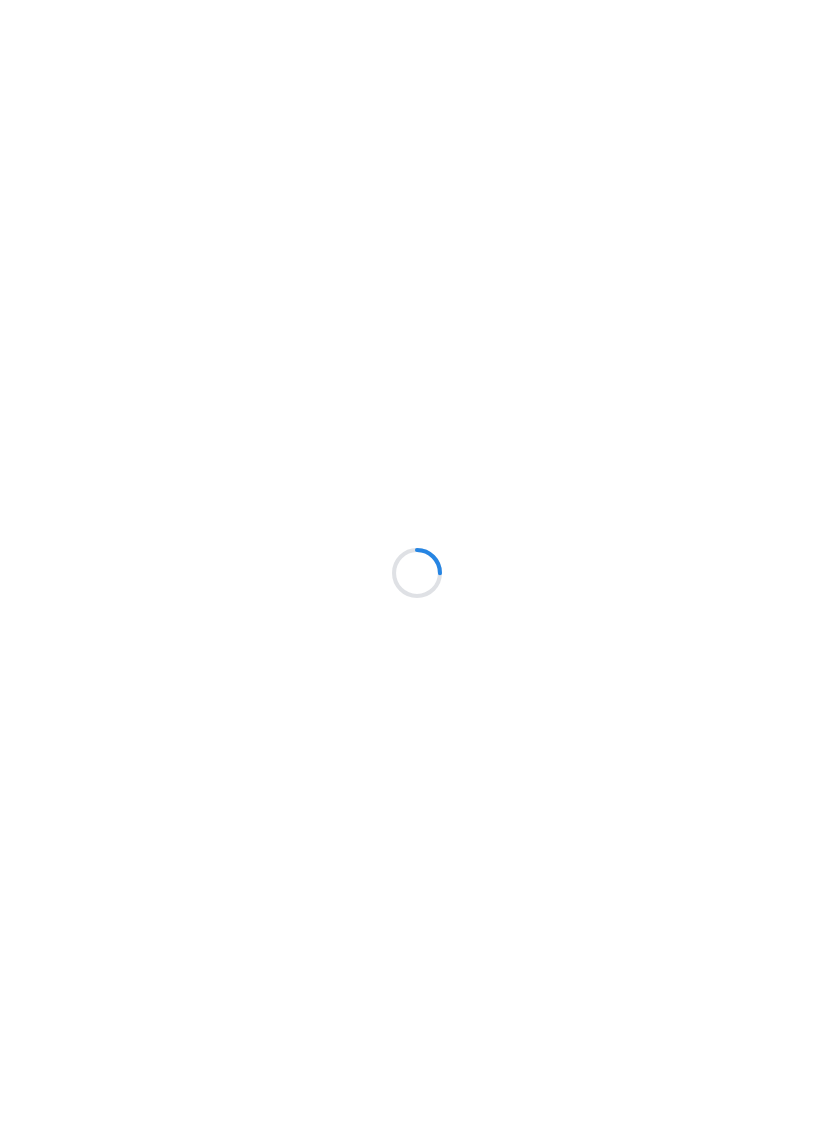 scroll, scrollTop: 0, scrollLeft: 0, axis: both 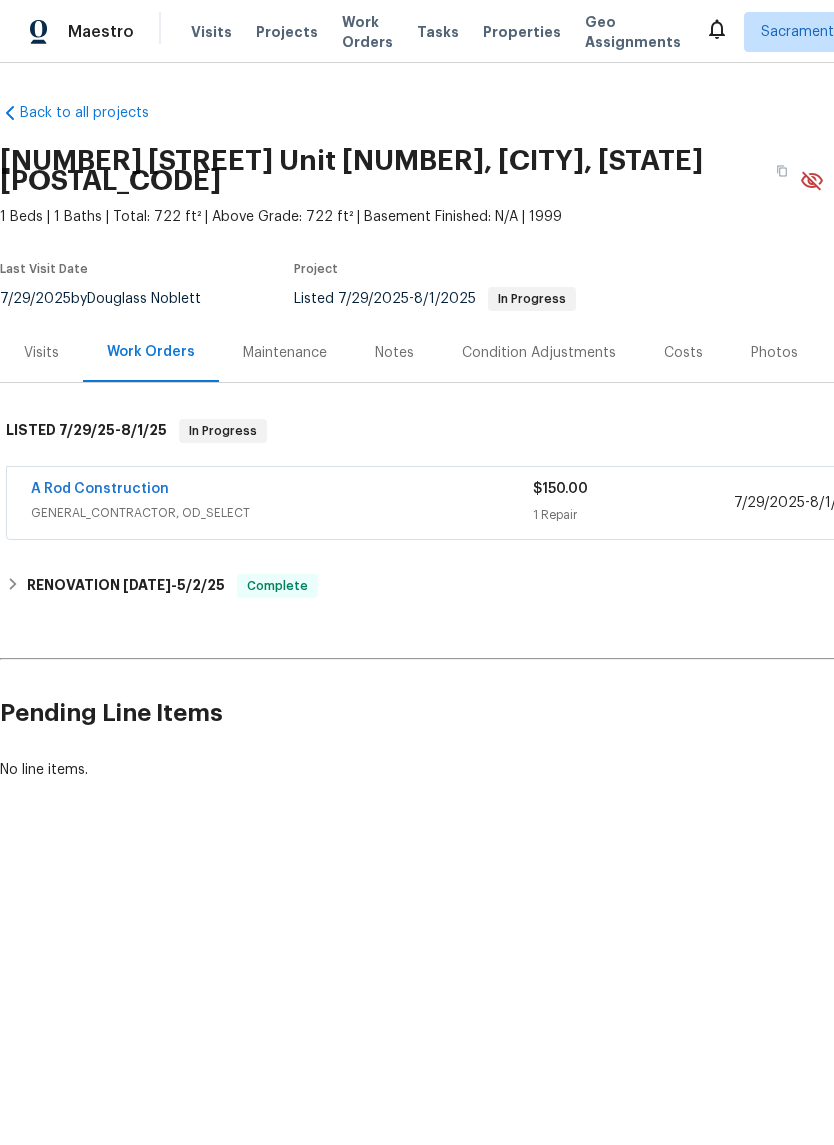 click on "A Rod Construction" at bounding box center (100, 489) 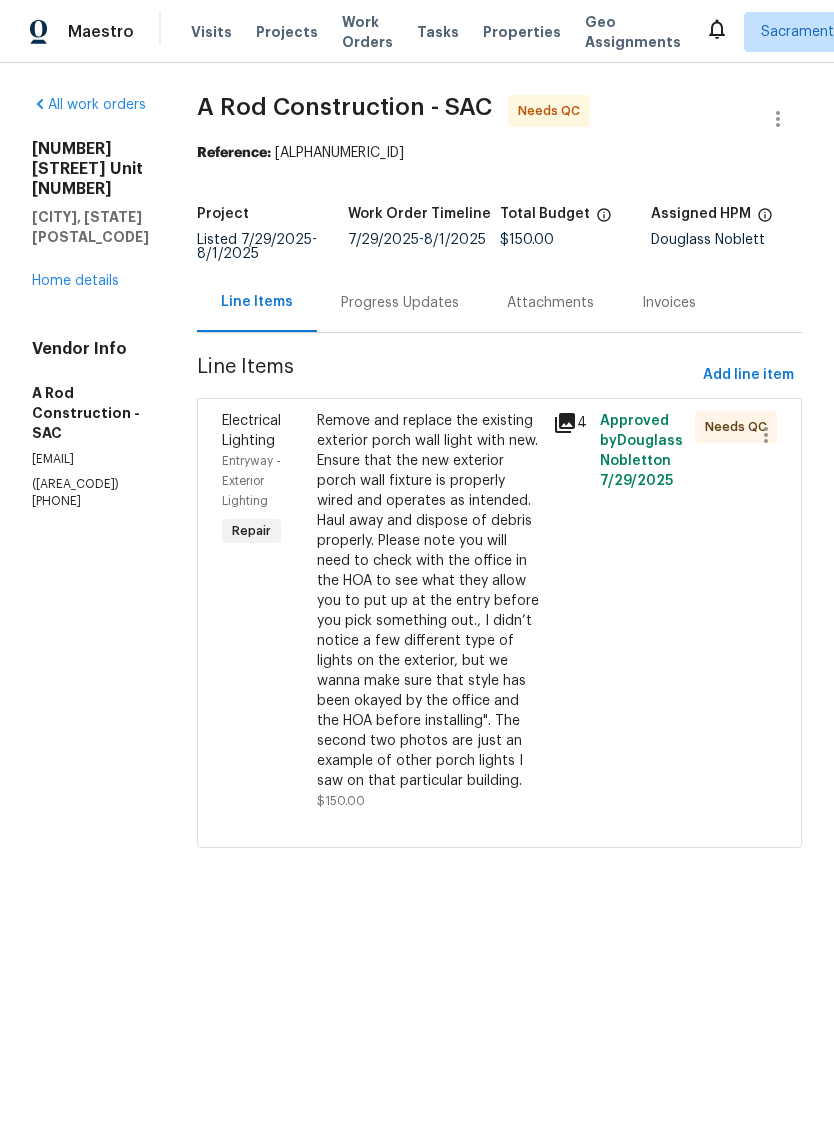 click on "Home details" at bounding box center [75, 281] 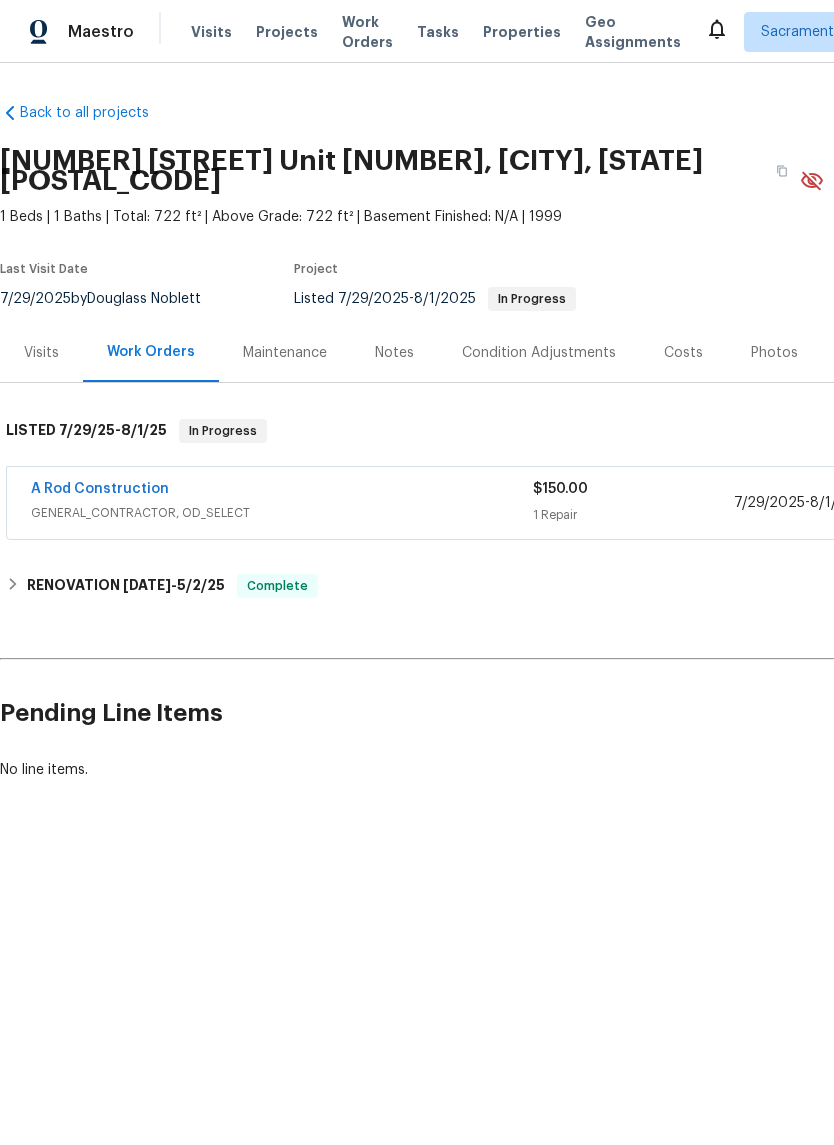 click on "GENERAL_CONTRACTOR, OD_SELECT" at bounding box center (282, 513) 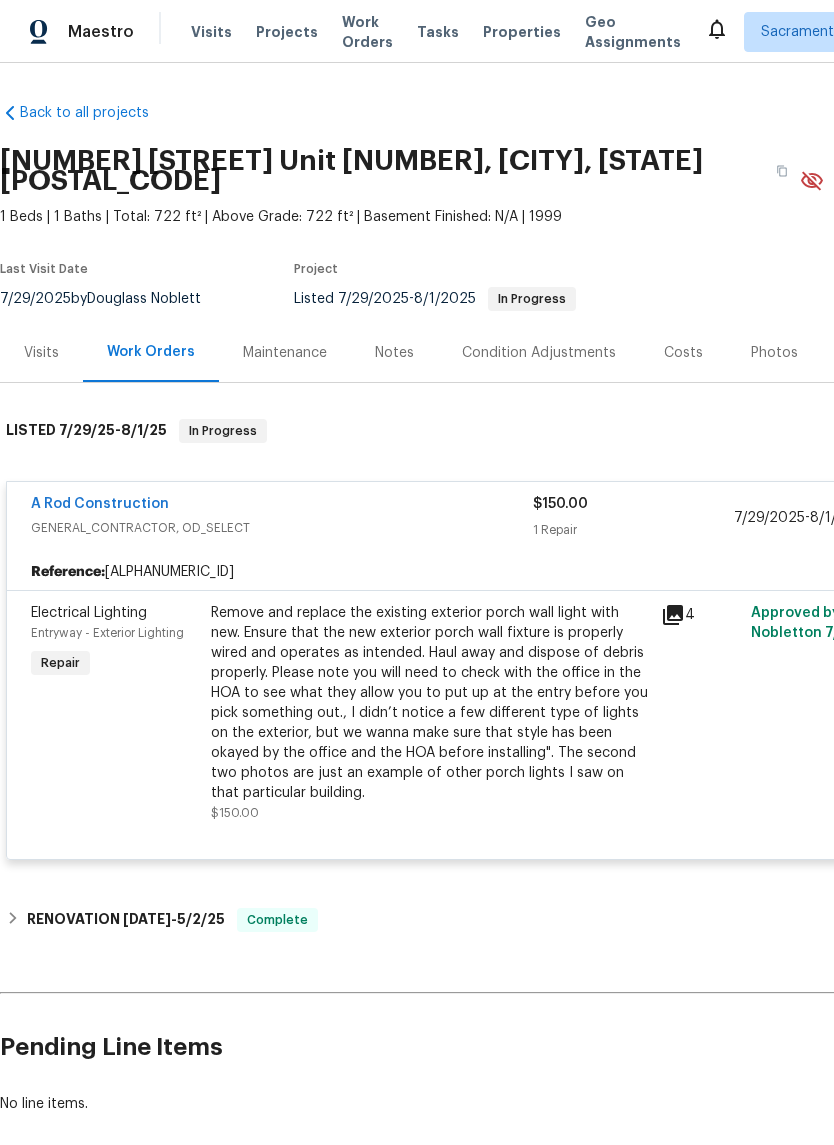 click on "Remove and replace the existing exterior porch wall light with new. Ensure that the new exterior porch wall fixture is properly wired and operates as intended. Haul away and dispose of debris properly.
Please note you will need to check with the office in the HOA to see what they allow you to put up at the entry before you pick something out.,
I didn’t notice a few different type of lights on the exterior, but we wanna make sure that style has been okayed by the office and the HOA before installing".
The second two photos are just an example of other porch lights I saw on that particular building." at bounding box center [430, 703] 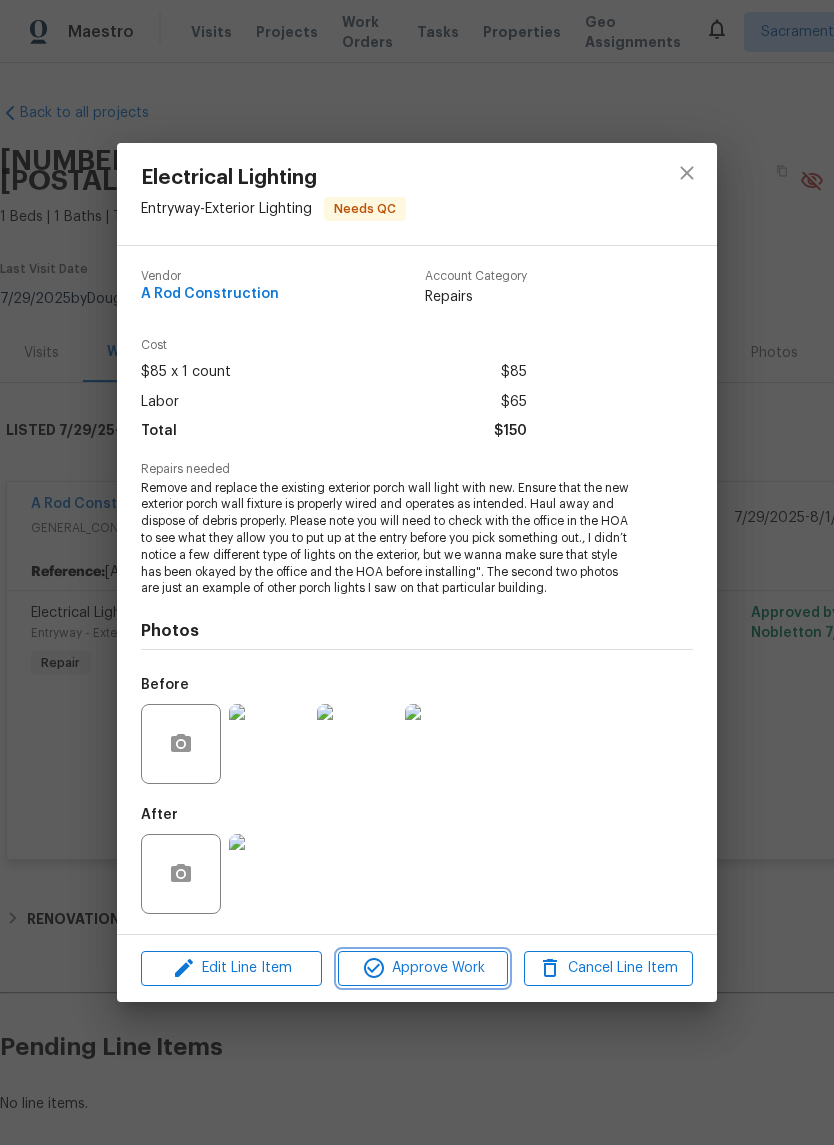 click on "Approve Work" at bounding box center (422, 968) 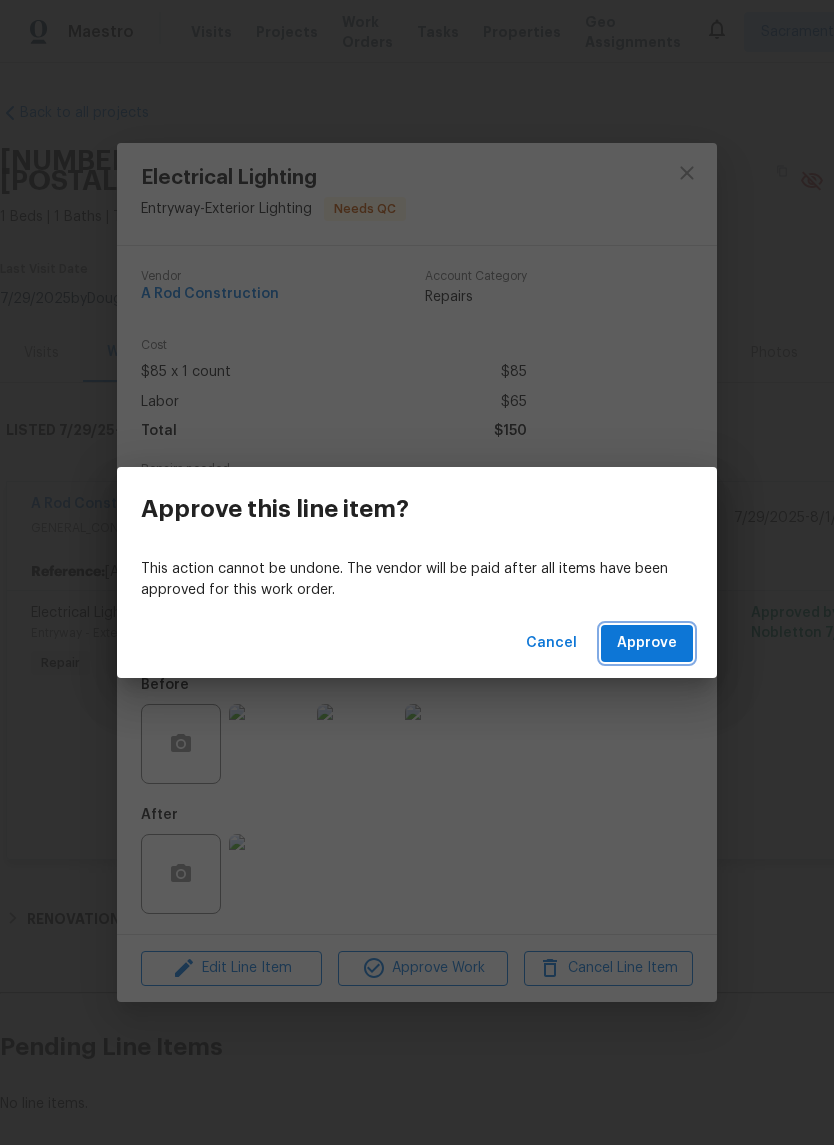 click on "Approve" at bounding box center [647, 643] 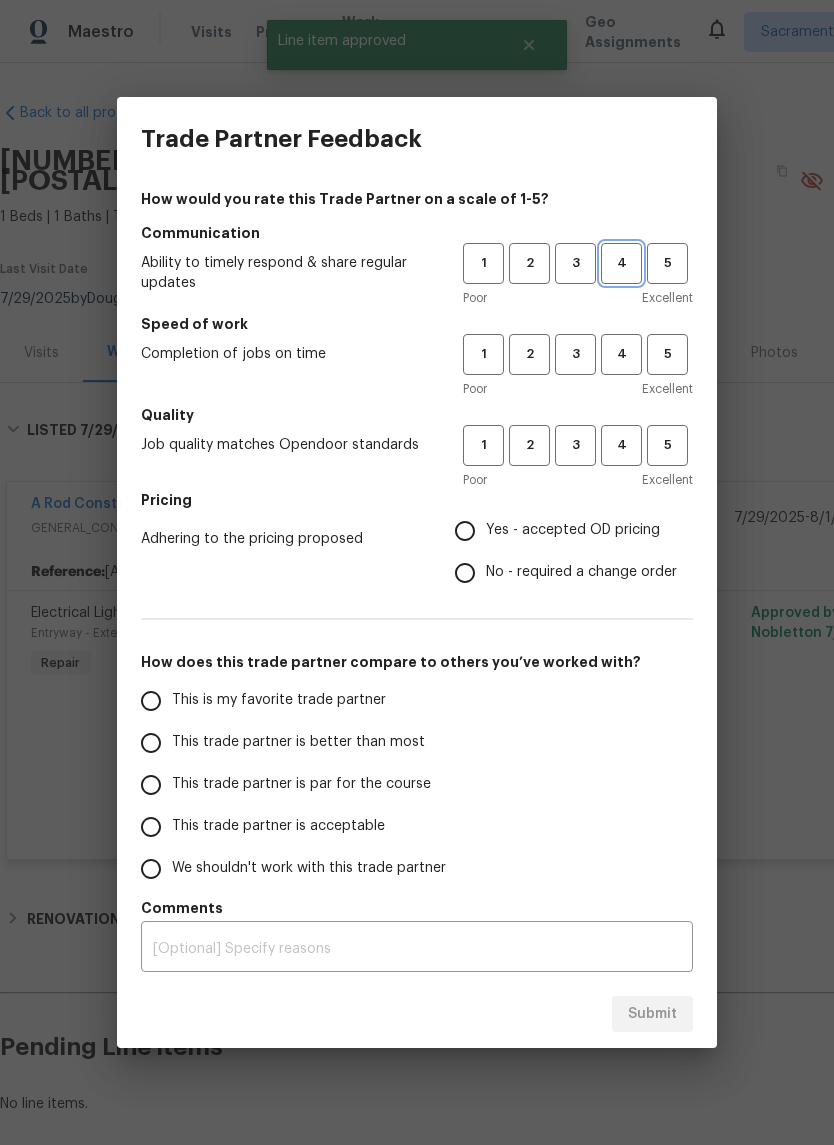 click on "4" at bounding box center (621, 263) 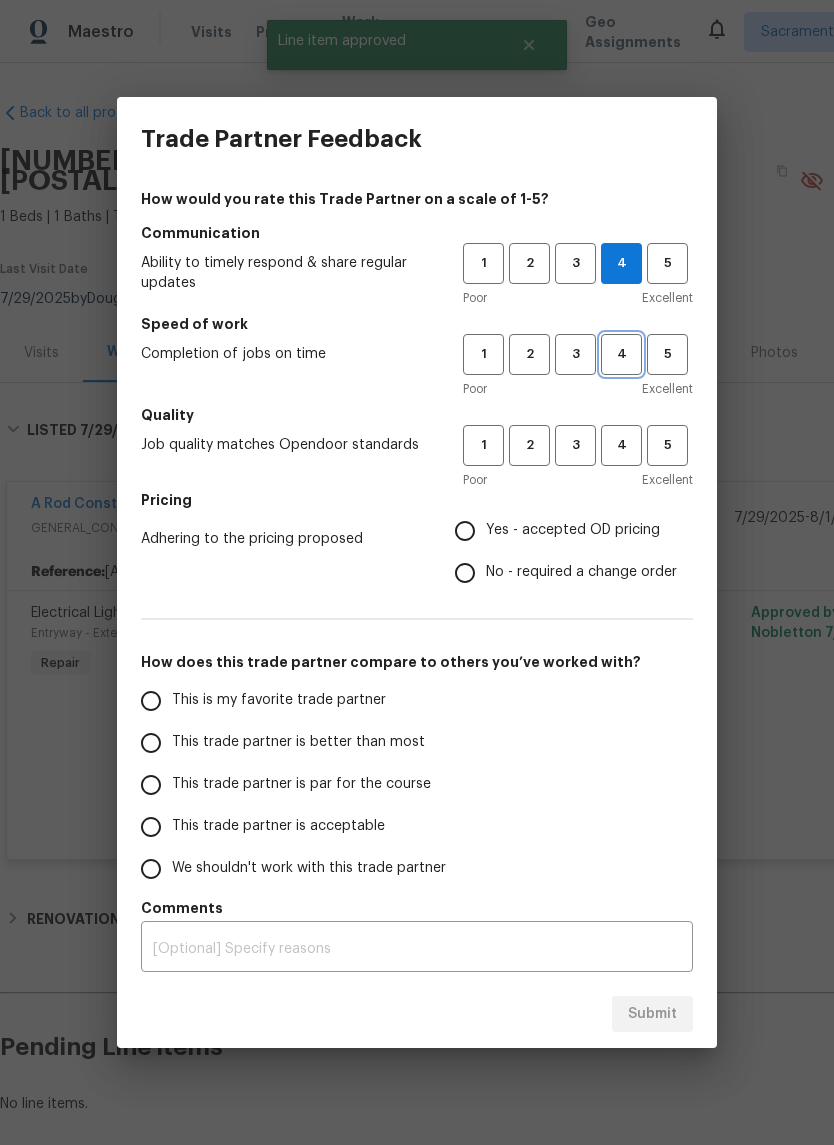 click on "4" at bounding box center [621, 354] 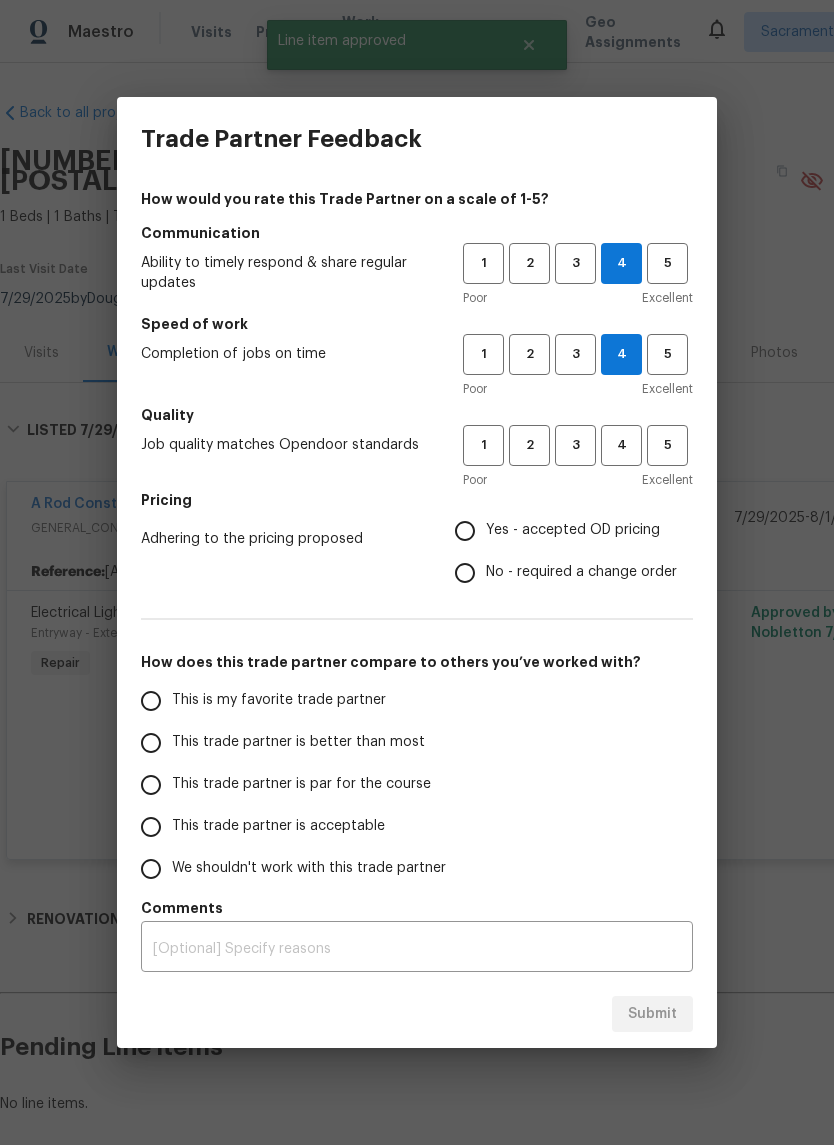 click on "Yes - accepted OD pricing" at bounding box center [465, 531] 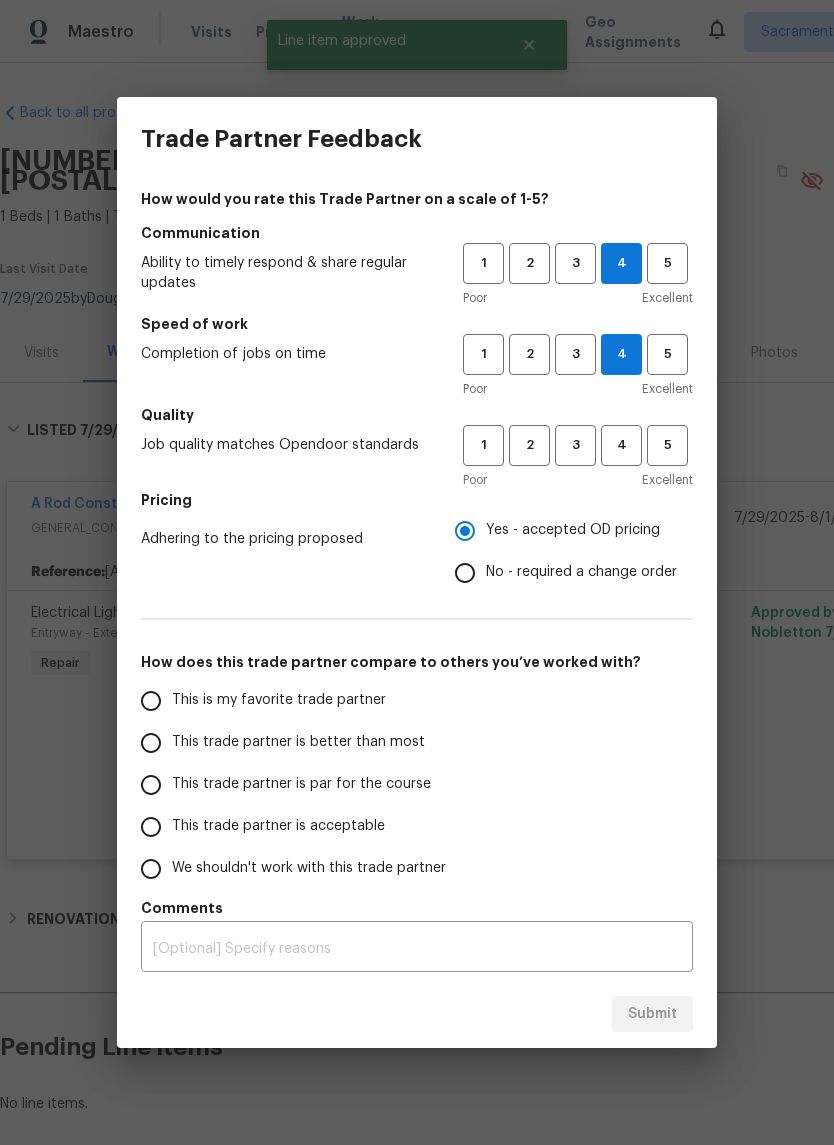 click on "This is my favorite trade partner" at bounding box center [151, 701] 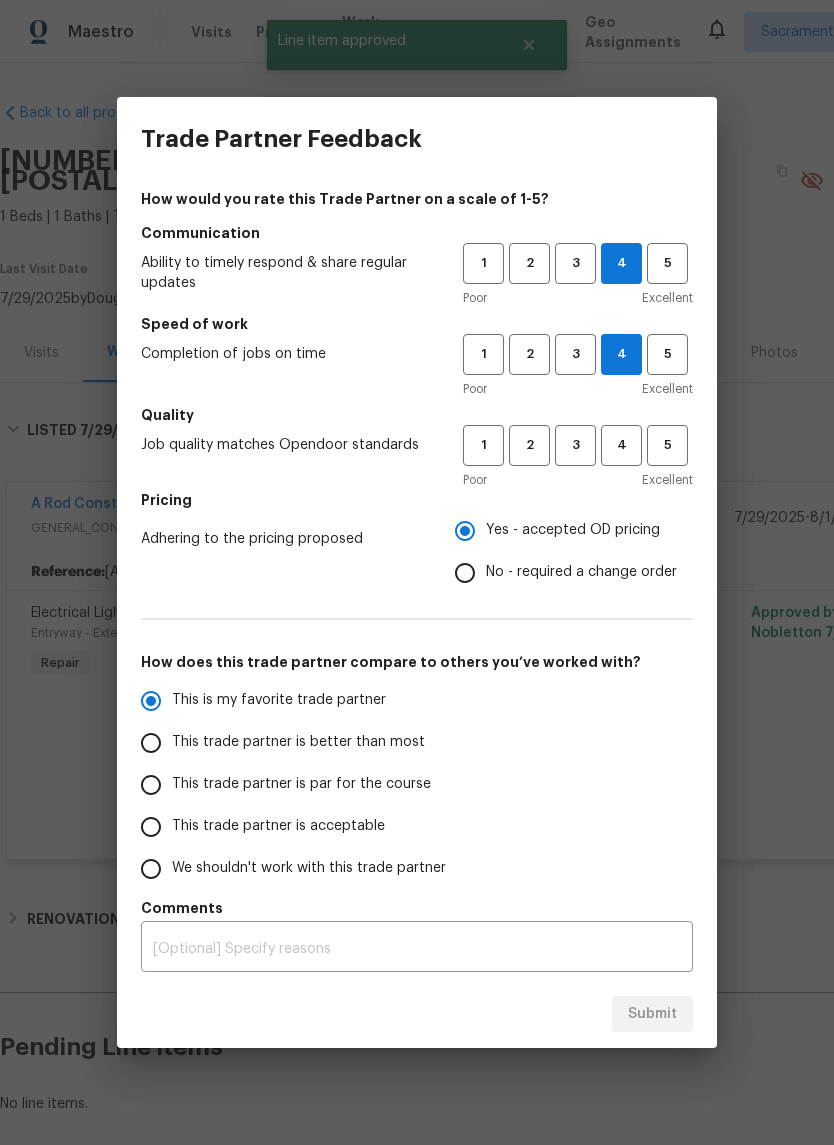 click on "Submit" at bounding box center [417, 1014] 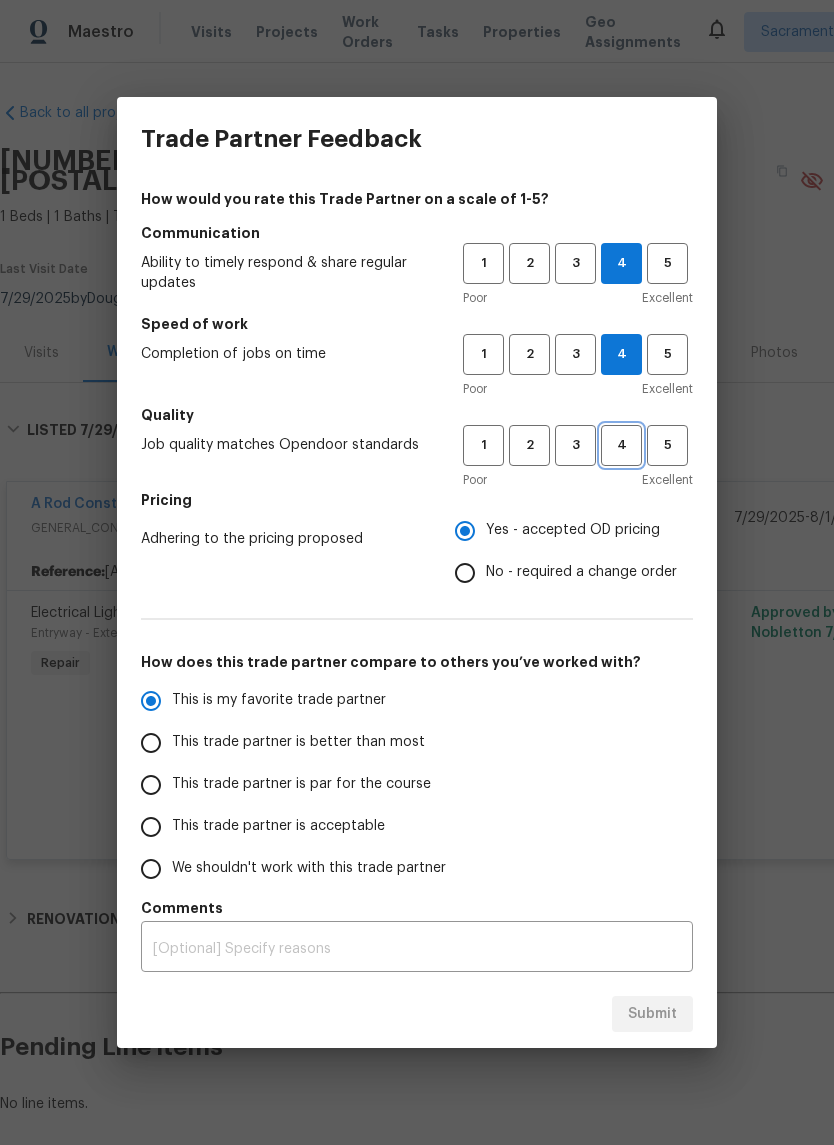 click on "4" at bounding box center (621, 445) 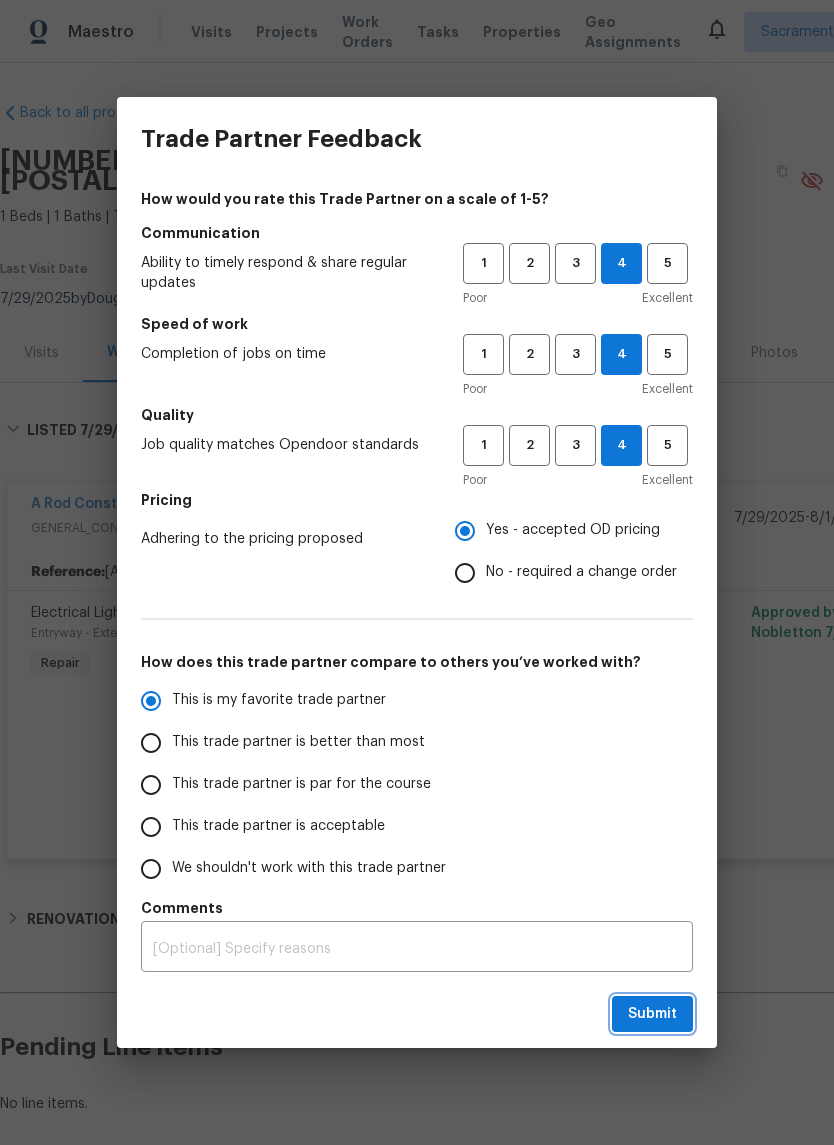 click on "Submit" at bounding box center [652, 1014] 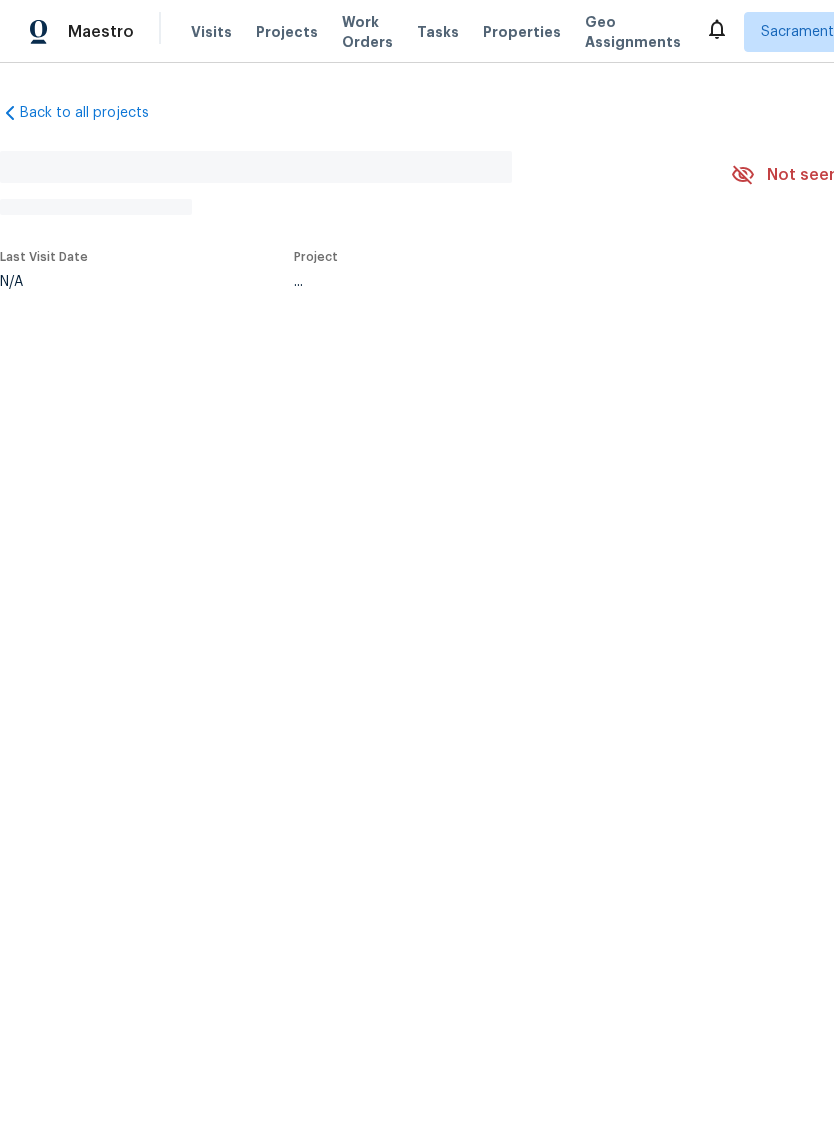 scroll, scrollTop: 0, scrollLeft: 0, axis: both 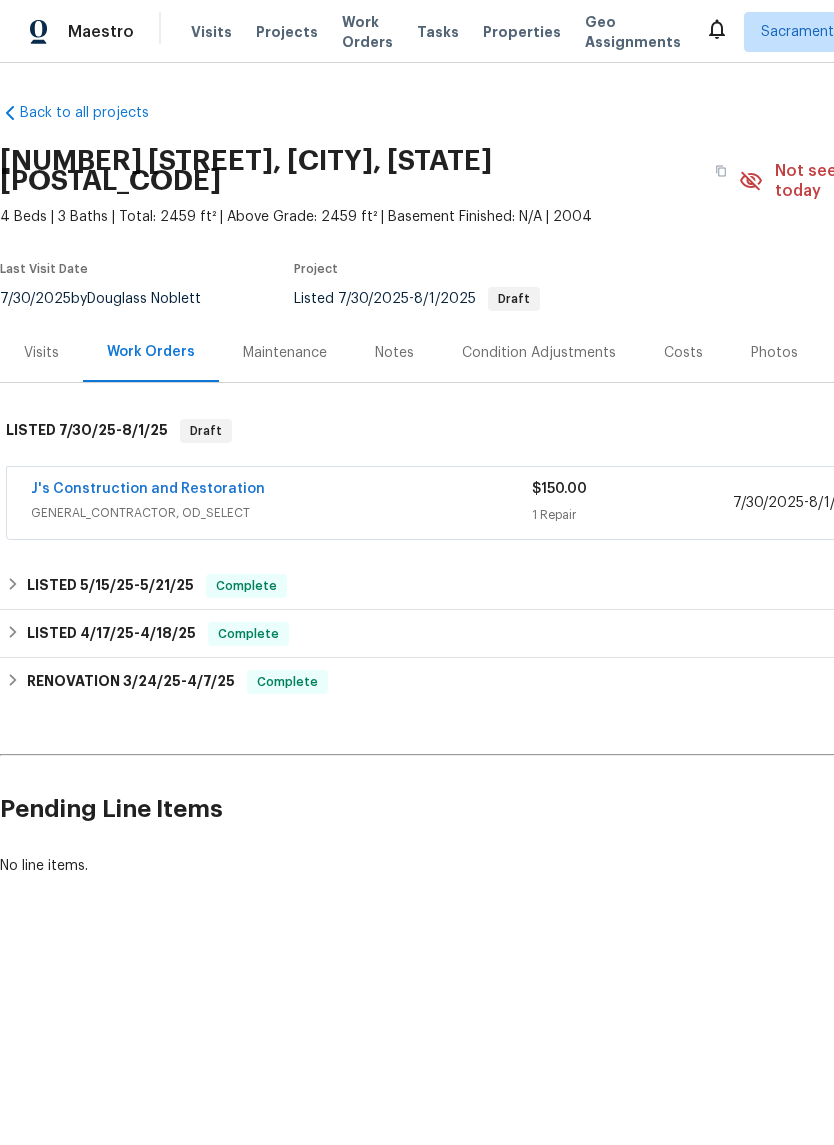 click on "J's Construction and Restoration" at bounding box center (148, 489) 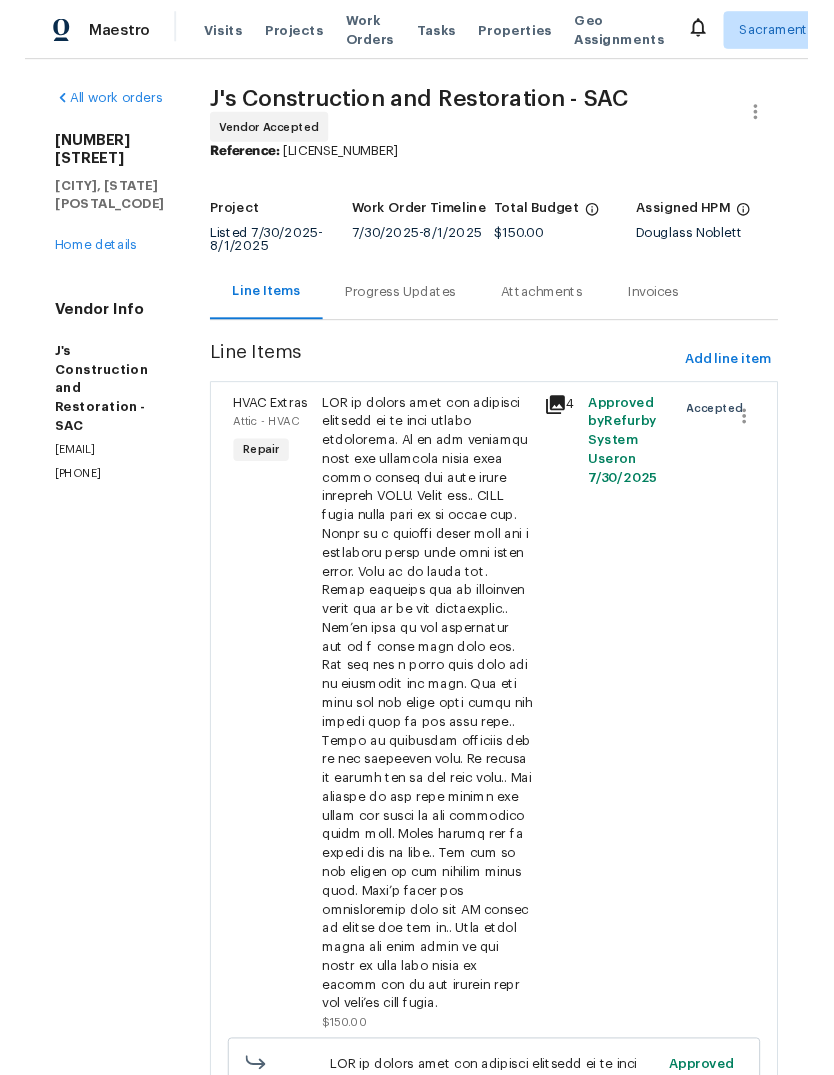 scroll, scrollTop: 0, scrollLeft: 0, axis: both 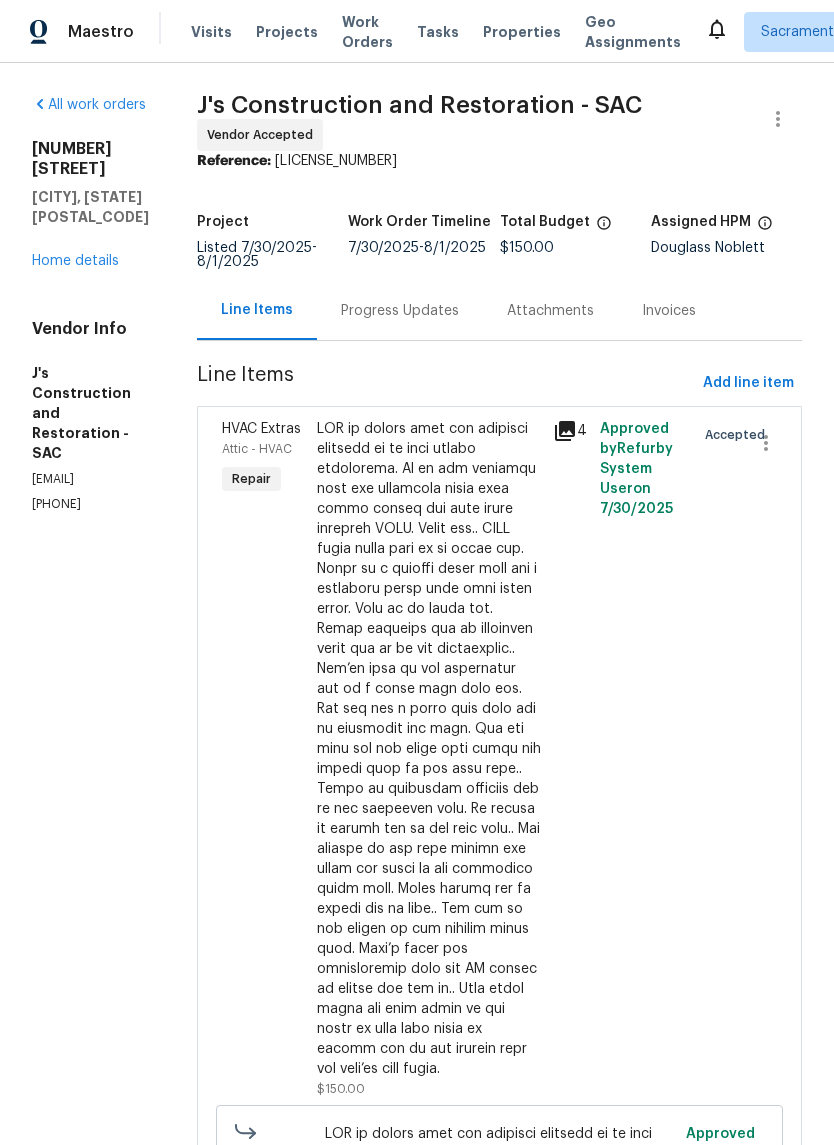 click on "Progress Updates" at bounding box center (400, 311) 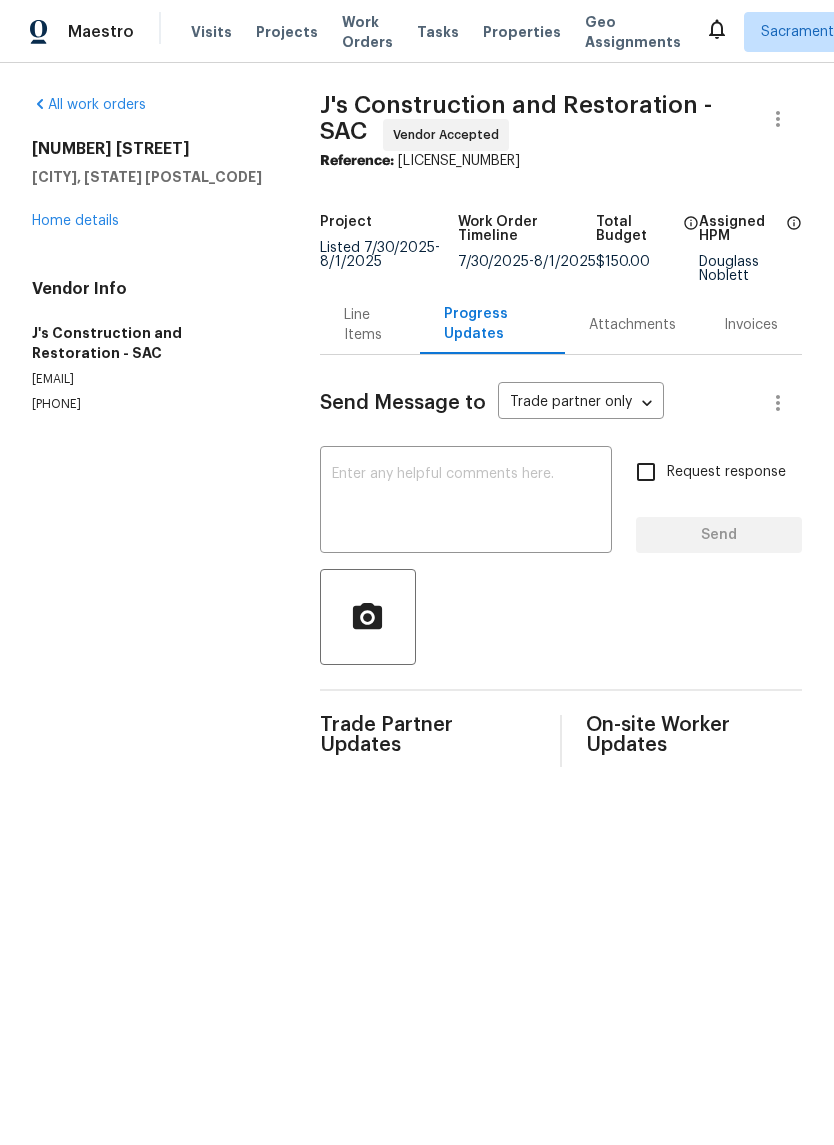 click at bounding box center [466, 502] 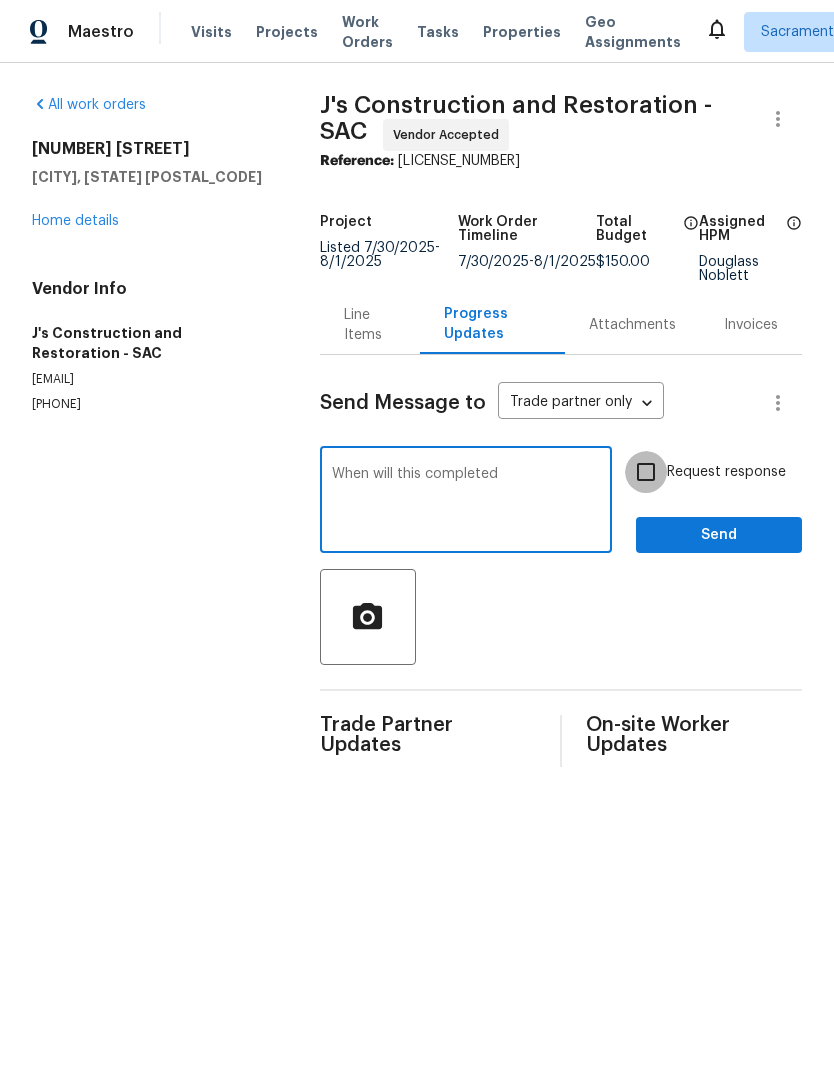 type on "When will this completed" 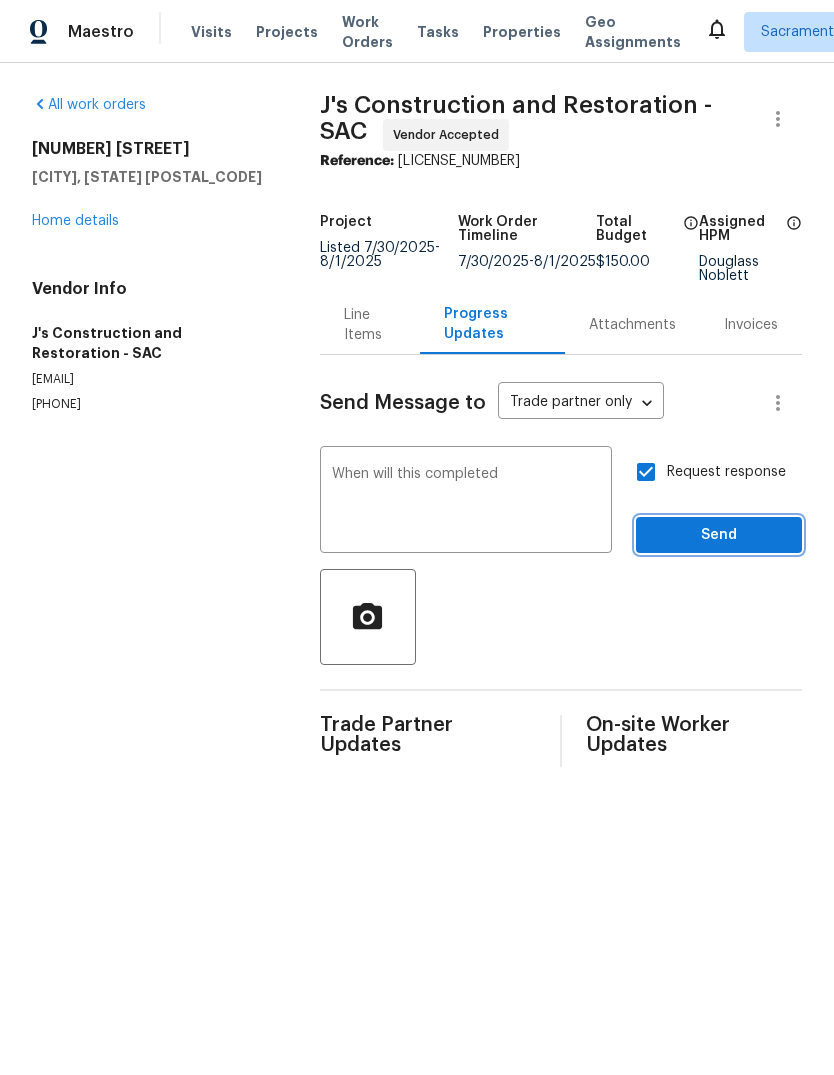 click on "Send" at bounding box center (719, 535) 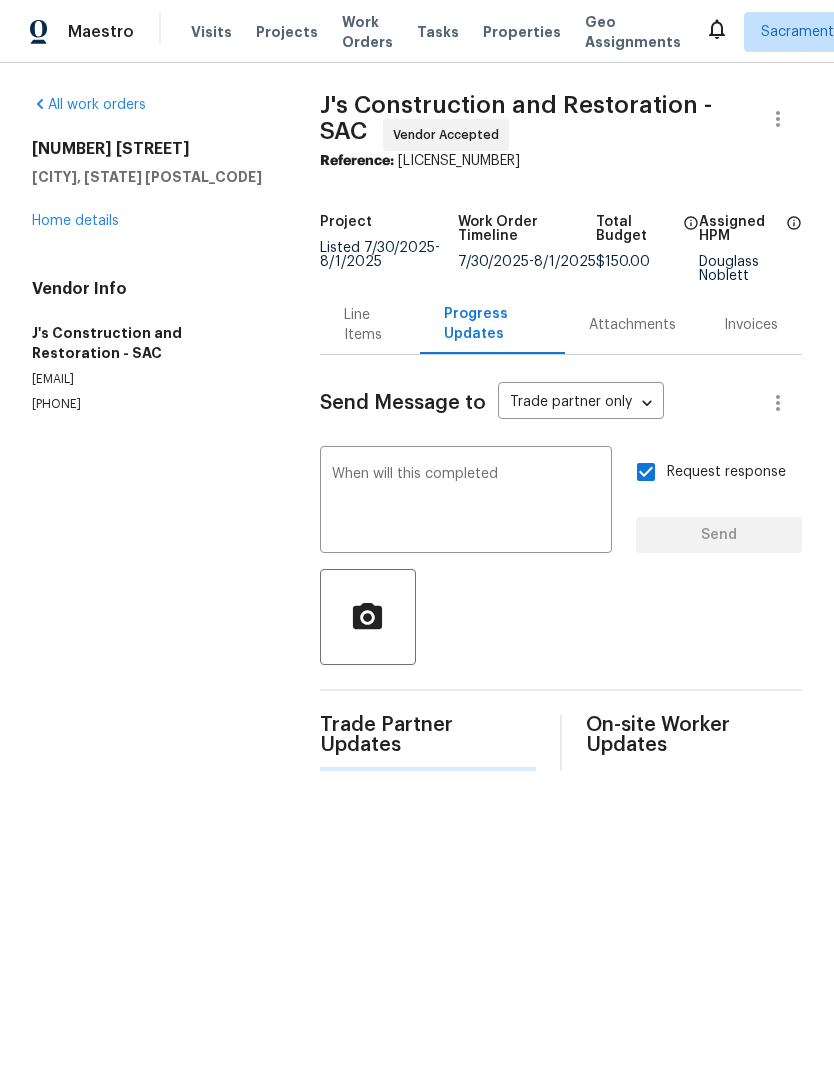type 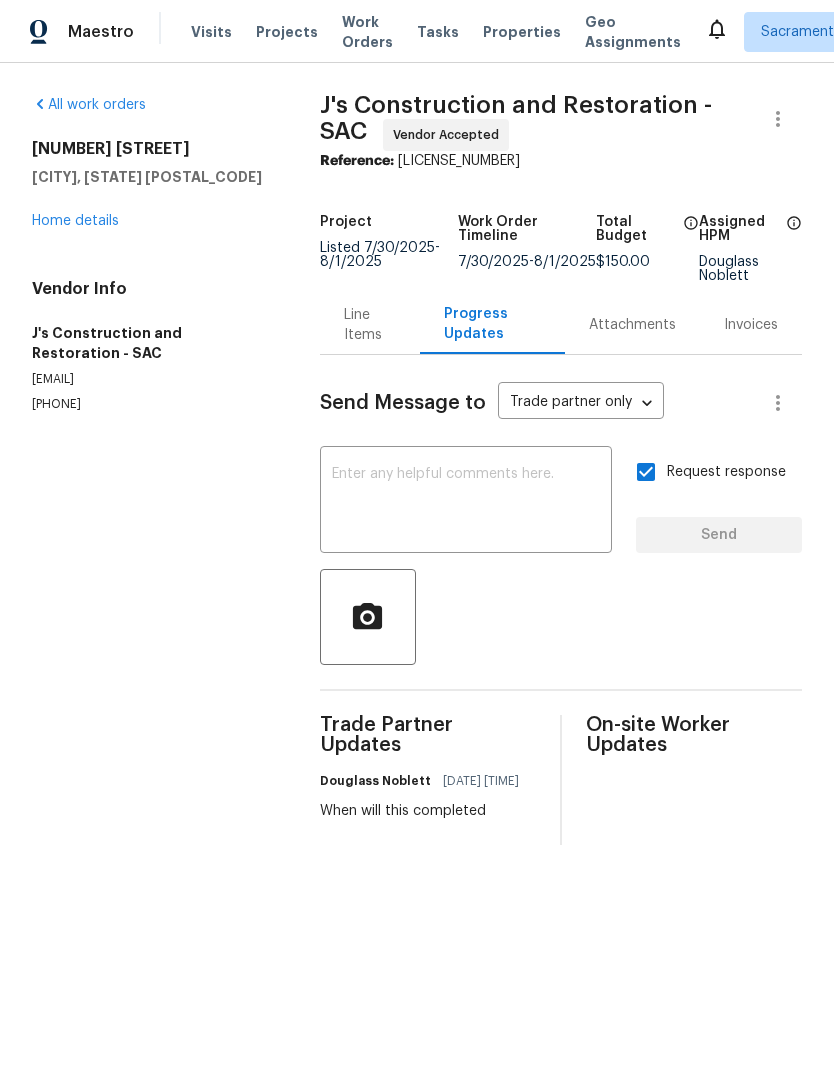 click on "Home details" at bounding box center [75, 221] 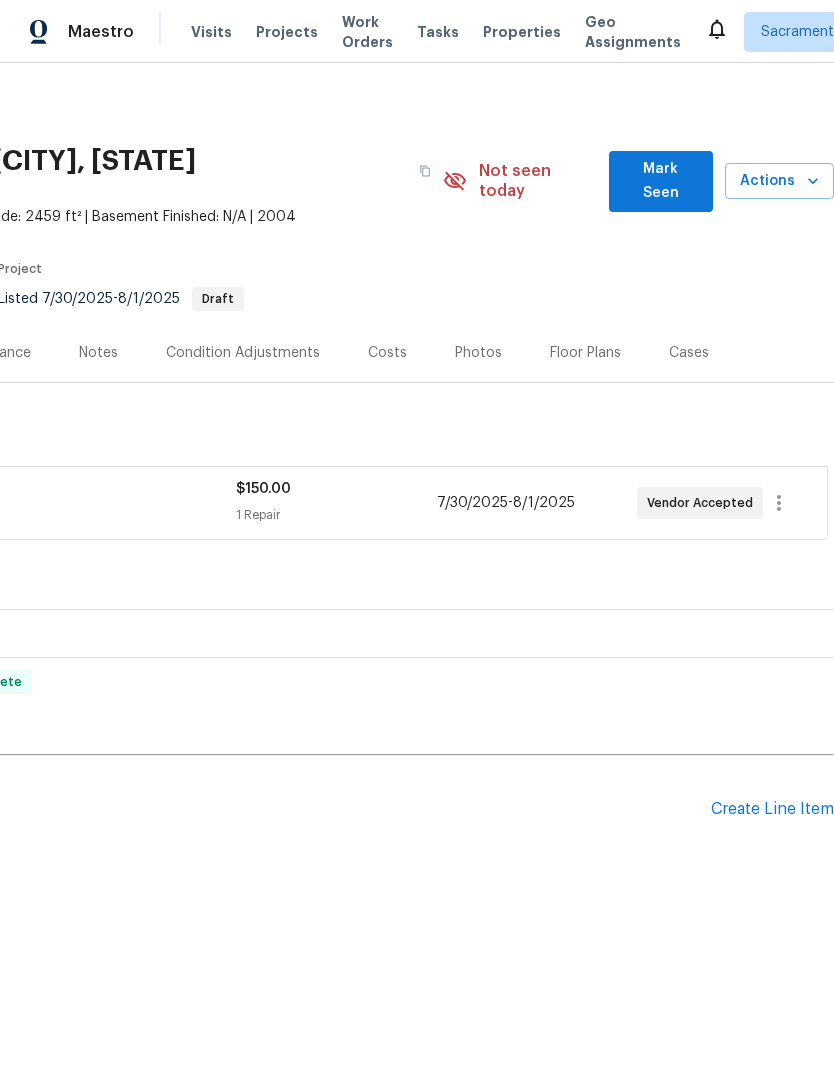 scroll, scrollTop: 0, scrollLeft: 296, axis: horizontal 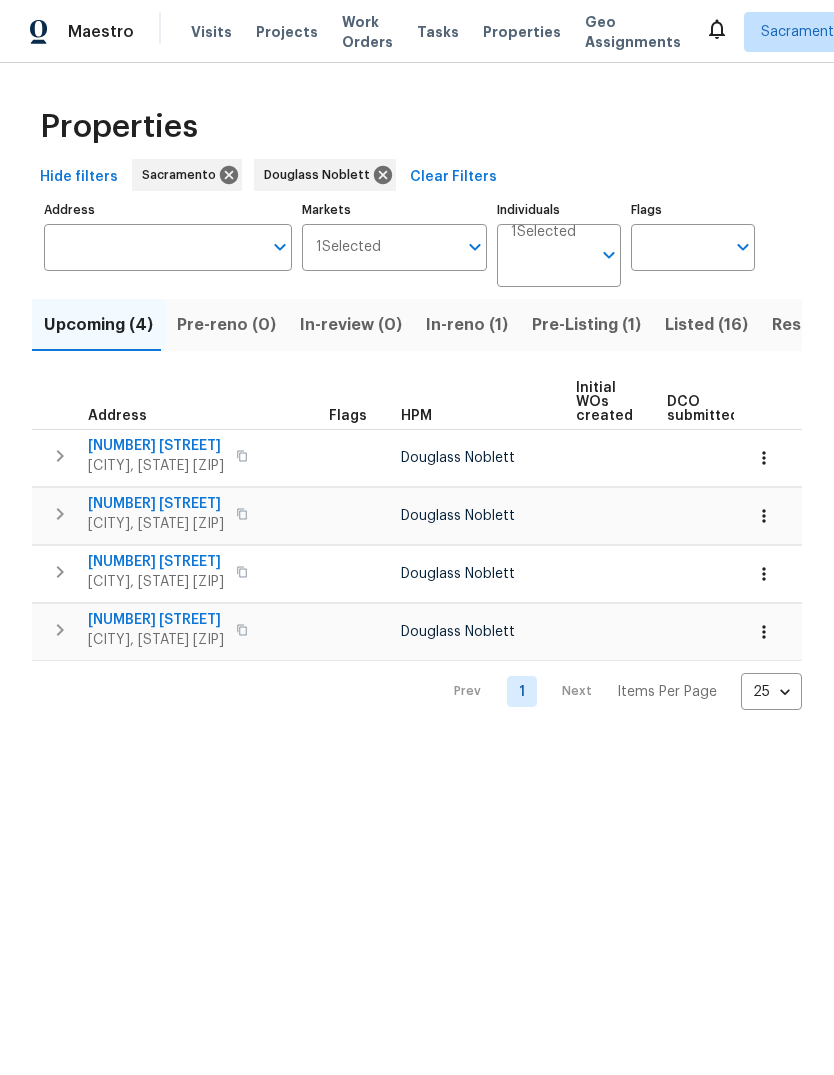 click on "Listed (16)" at bounding box center (706, 325) 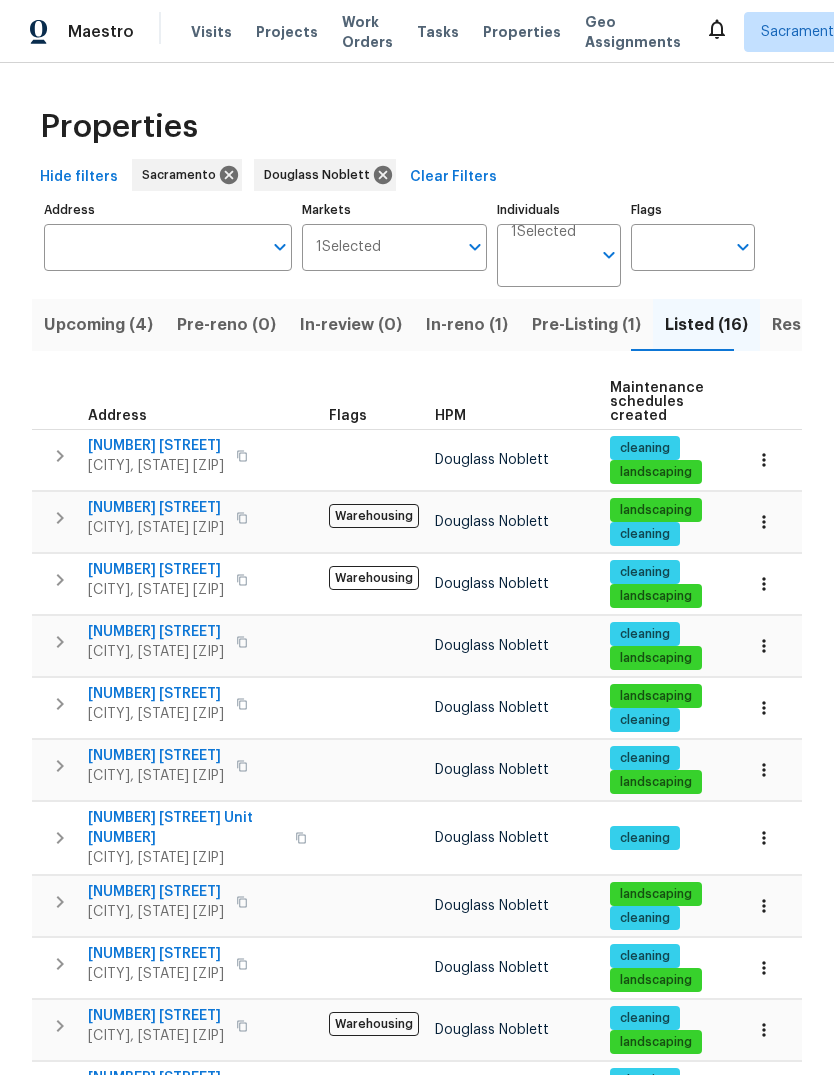scroll, scrollTop: 0, scrollLeft: 0, axis: both 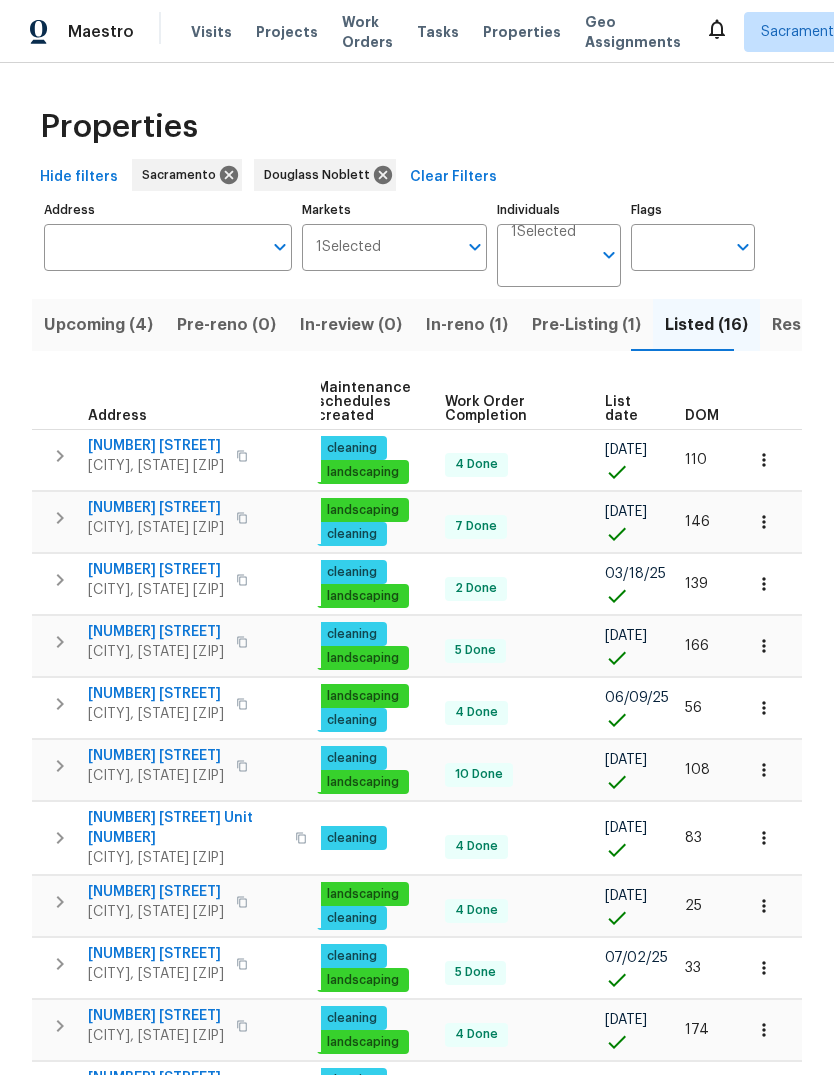 click on "Resale (5)" at bounding box center [811, 325] 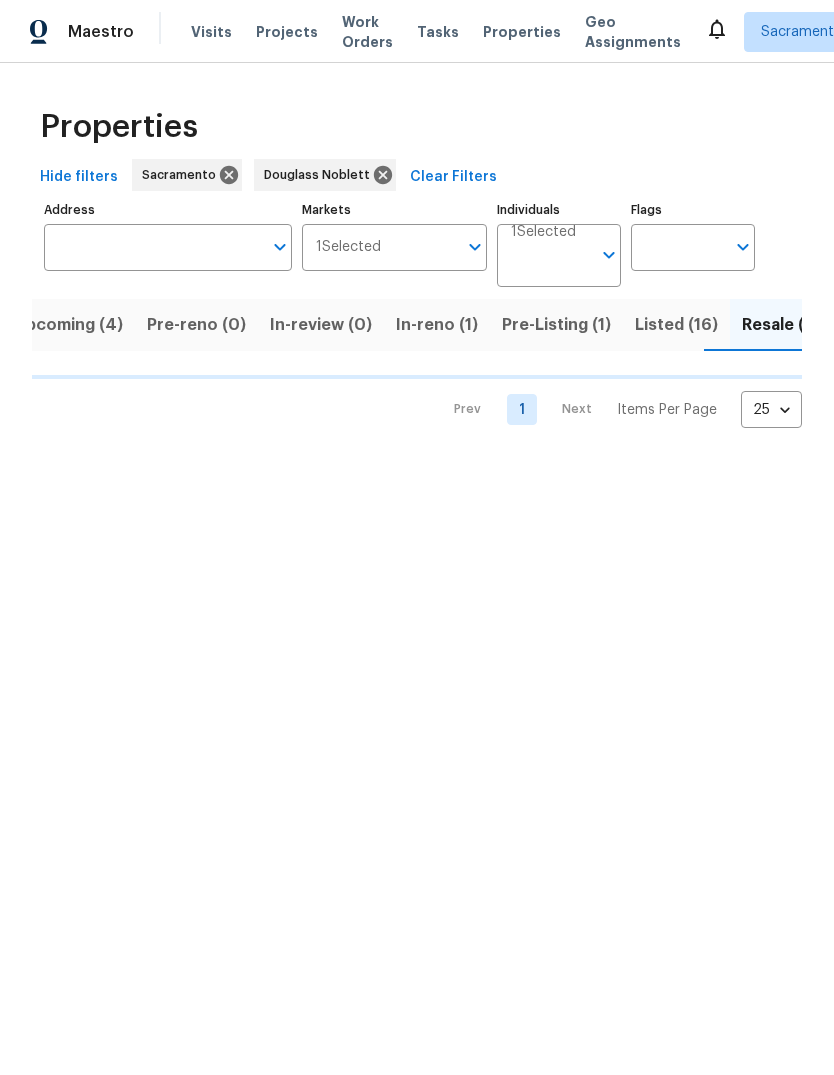 scroll, scrollTop: 0, scrollLeft: 31, axis: horizontal 